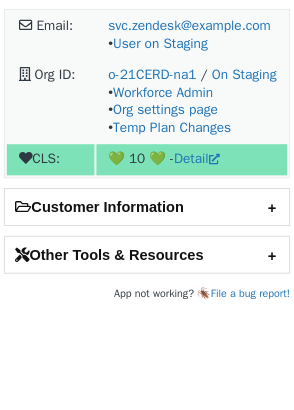 scroll, scrollTop: 0, scrollLeft: 0, axis: both 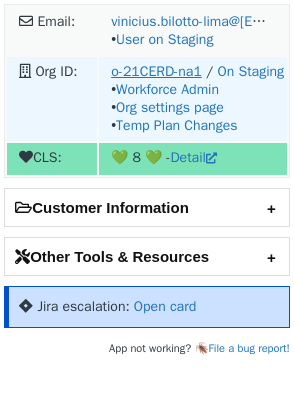 click on "o-21CERD-na1" at bounding box center (156, 71) 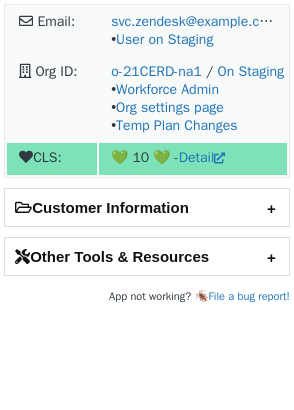 scroll, scrollTop: 0, scrollLeft: 0, axis: both 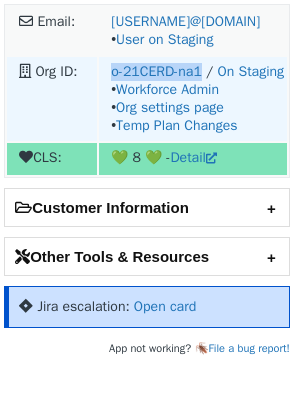 drag, startPoint x: 102, startPoint y: 68, endPoint x: 212, endPoint y: 72, distance: 110.0727 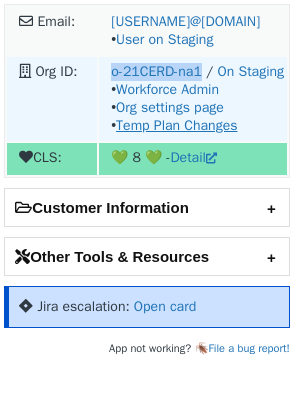 copy on "o-21CERD-na1" 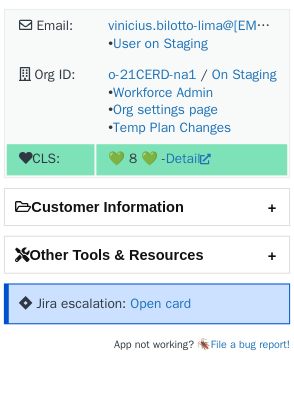scroll, scrollTop: 0, scrollLeft: 0, axis: both 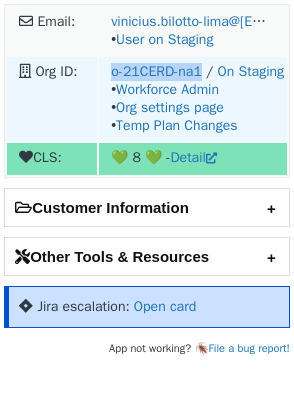 drag, startPoint x: 109, startPoint y: 72, endPoint x: 211, endPoint y: 72, distance: 102 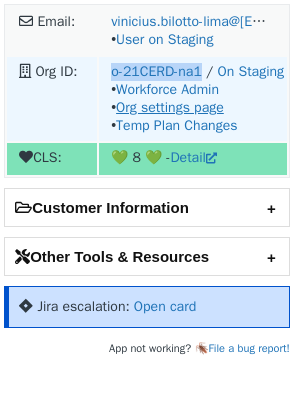 copy on "o-21CERD-na1" 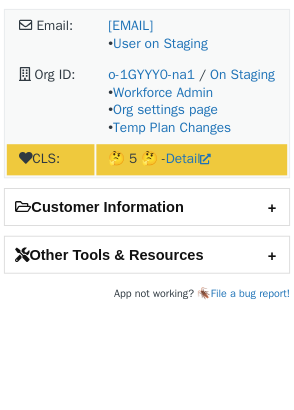 scroll, scrollTop: 0, scrollLeft: 0, axis: both 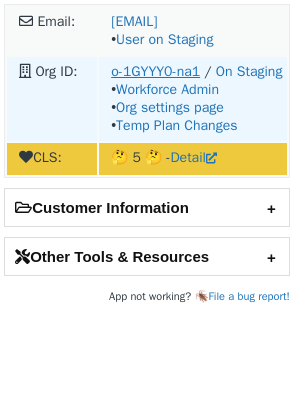 click on "o-1GYYY0-na1" at bounding box center [155, 71] 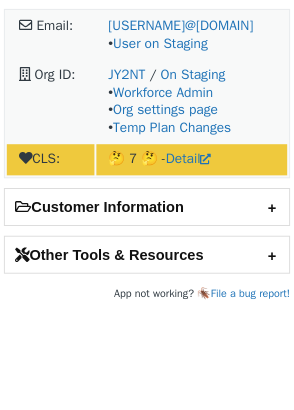 scroll, scrollTop: 0, scrollLeft: 0, axis: both 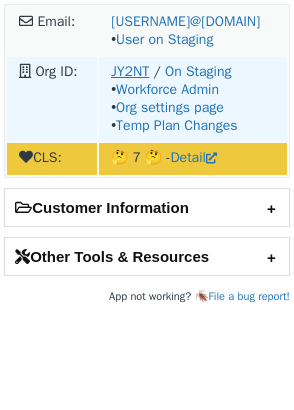 click on "JY2NT" at bounding box center [130, 71] 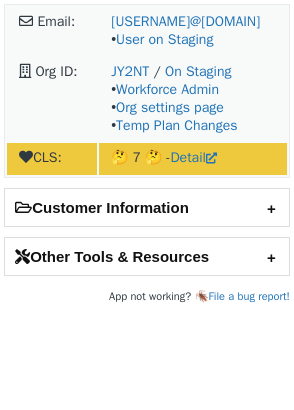 scroll, scrollTop: 0, scrollLeft: 0, axis: both 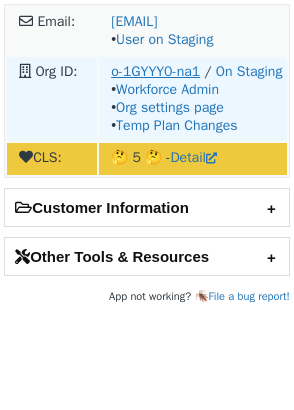 click on "o-1GYYY0-na1" at bounding box center [155, 71] 